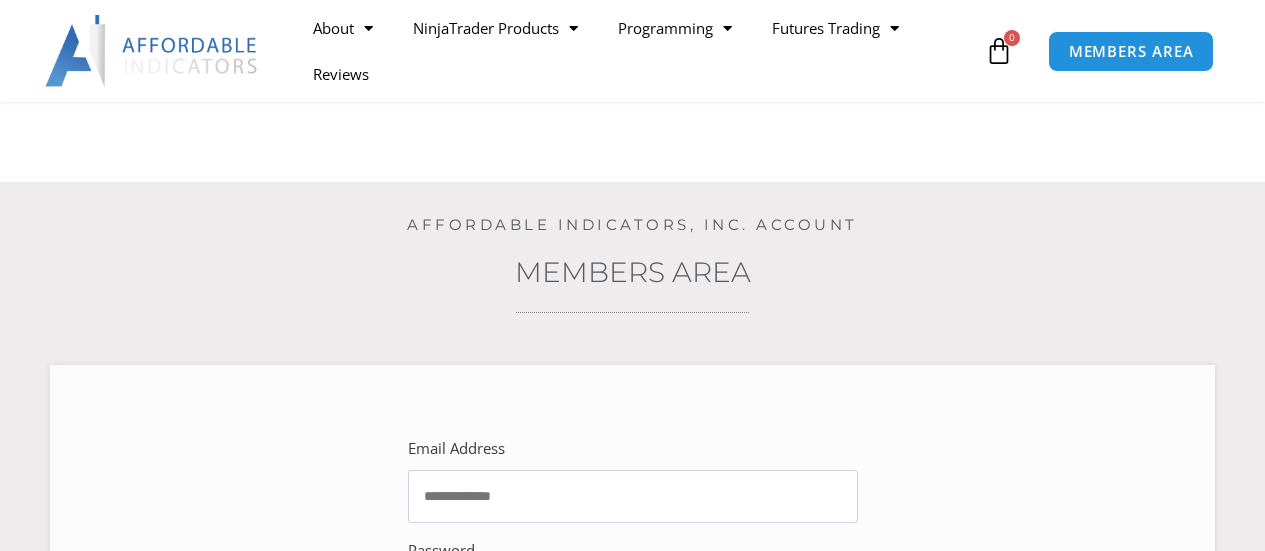 scroll, scrollTop: 272, scrollLeft: 0, axis: vertical 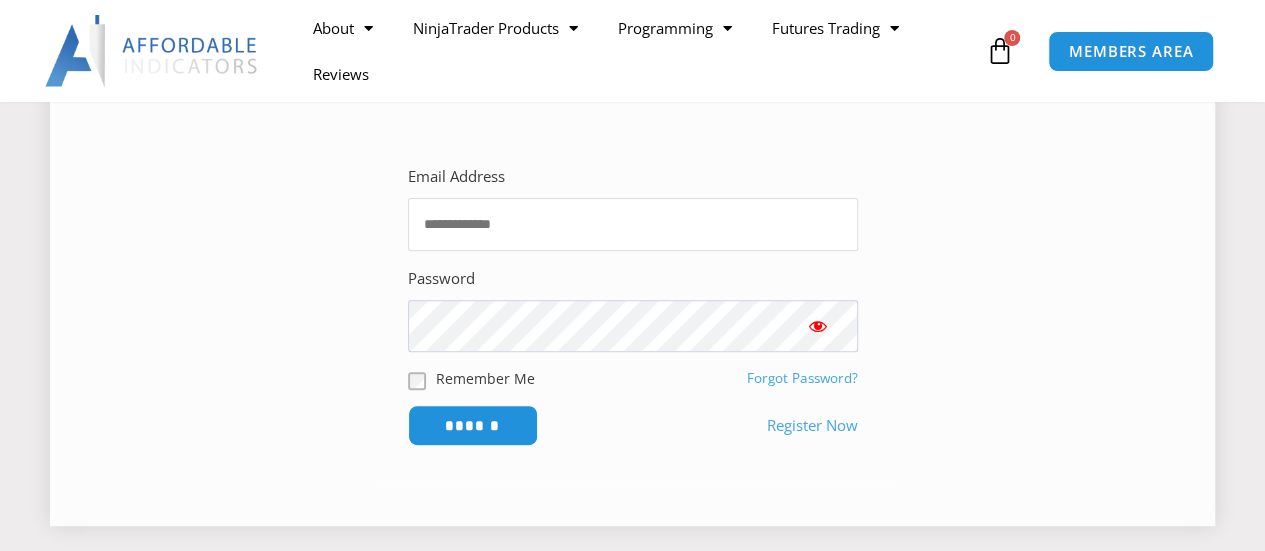 drag, startPoint x: 0, startPoint y: 0, endPoint x: 693, endPoint y: 210, distance: 724.11945 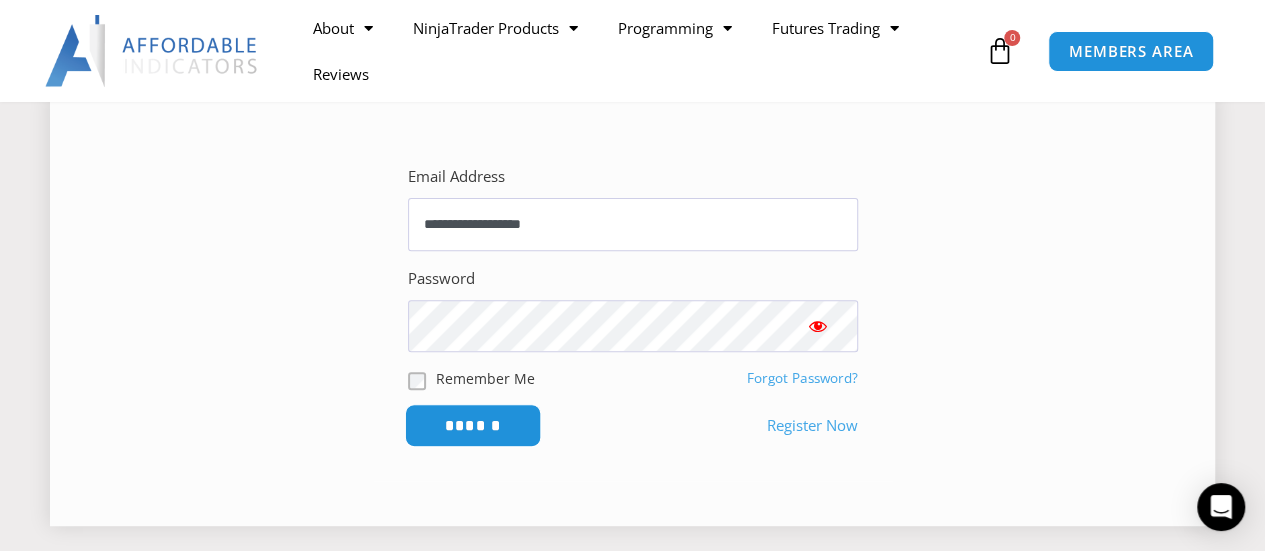 click on "******" at bounding box center (472, 425) 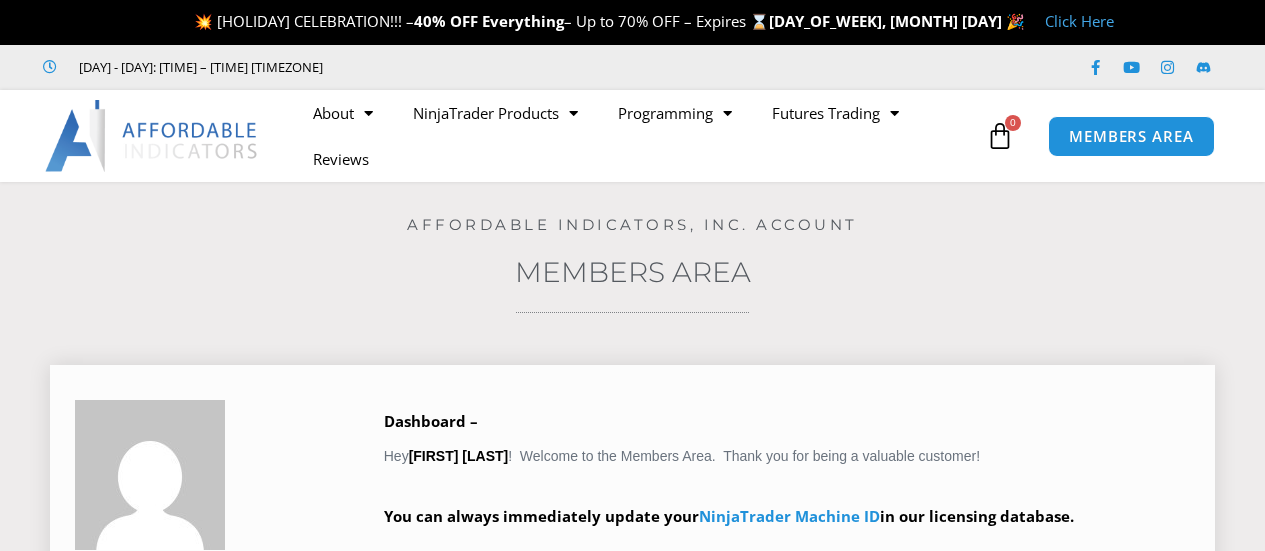 scroll, scrollTop: 0, scrollLeft: 0, axis: both 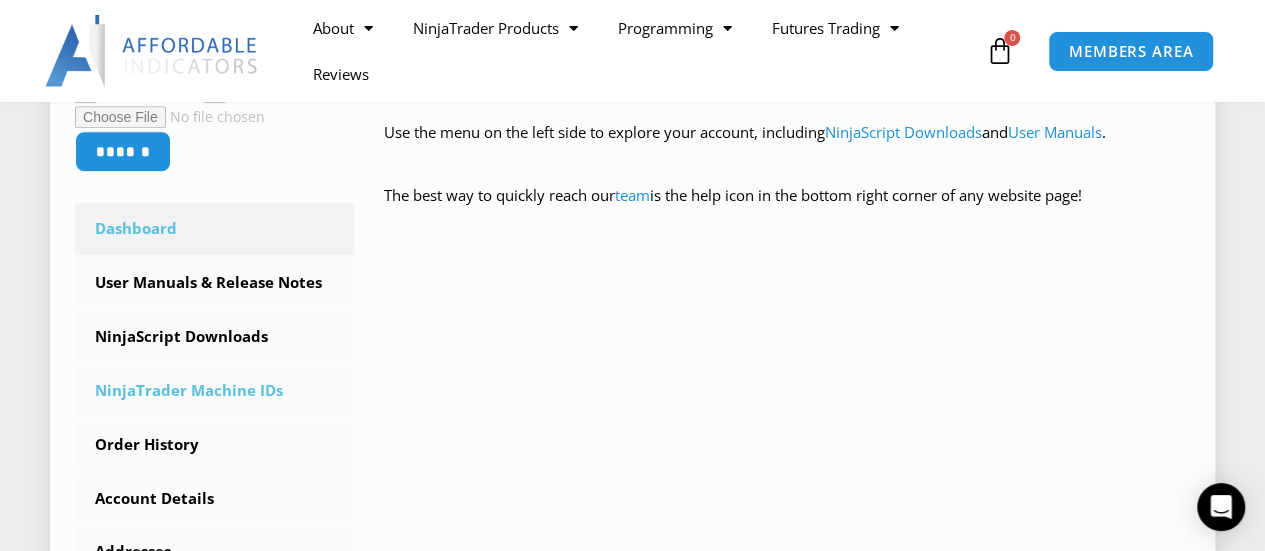 click on "NinjaTrader Machine IDs" at bounding box center (214, 391) 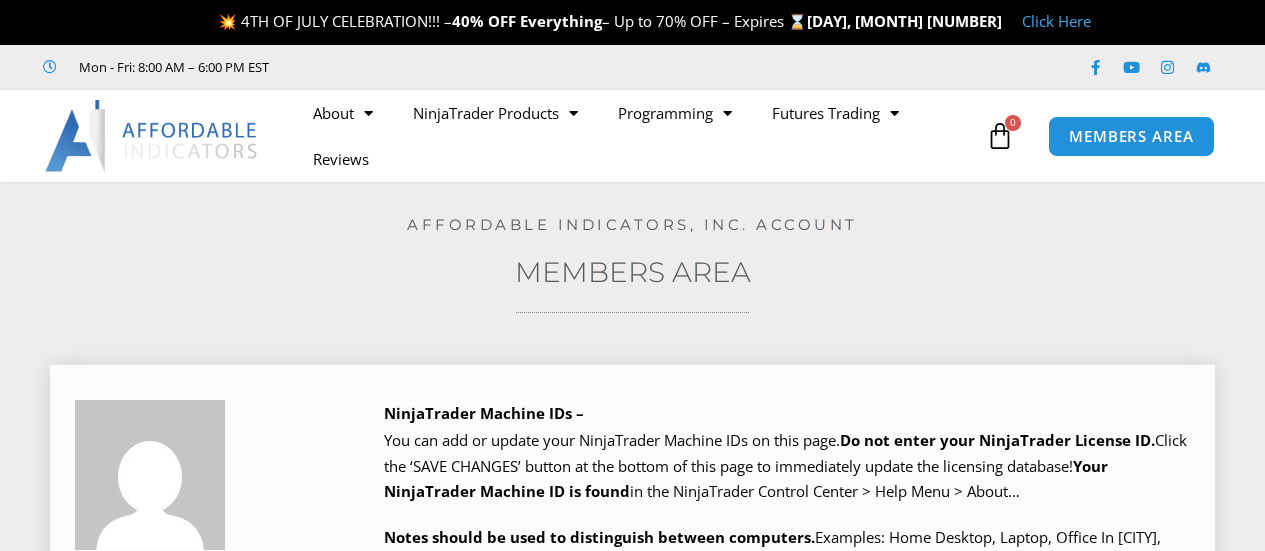 scroll, scrollTop: 0, scrollLeft: 0, axis: both 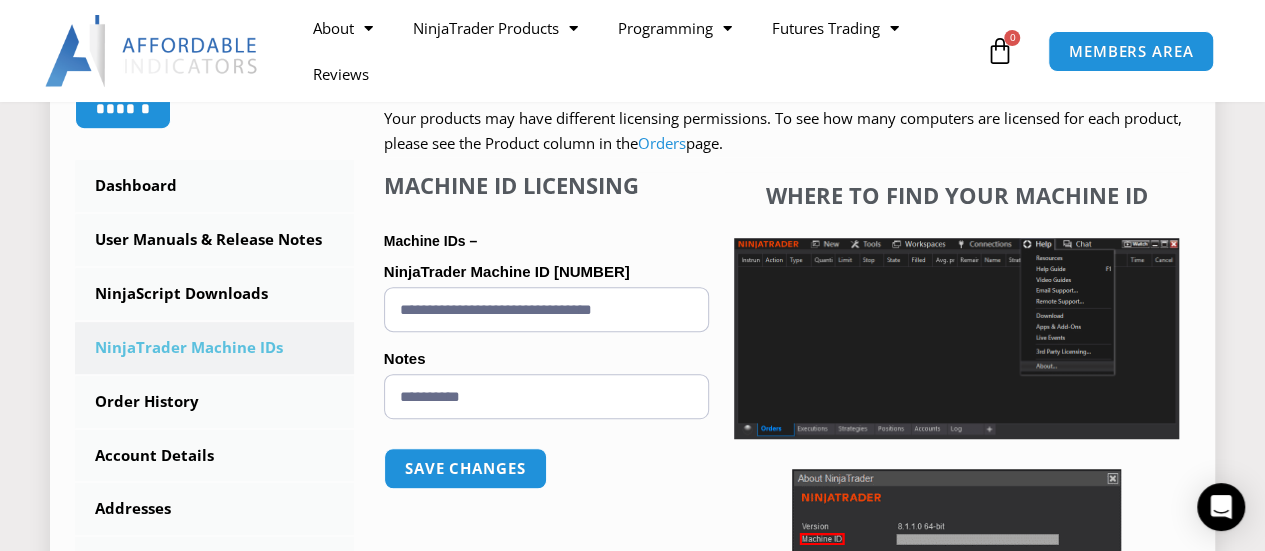 click on "**********" at bounding box center [546, 309] 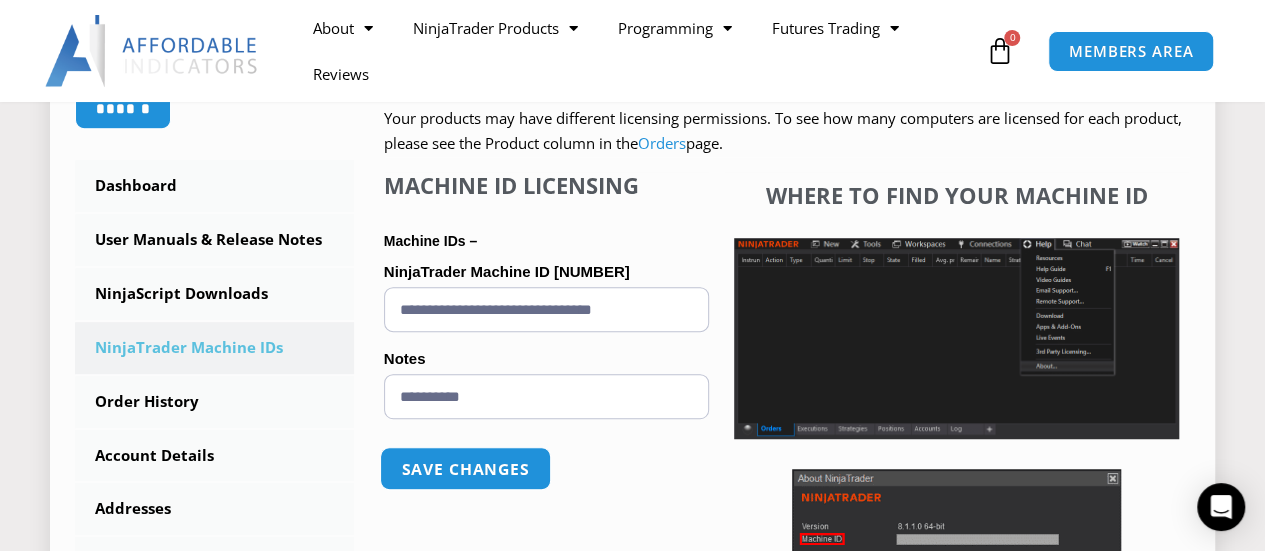 type on "**********" 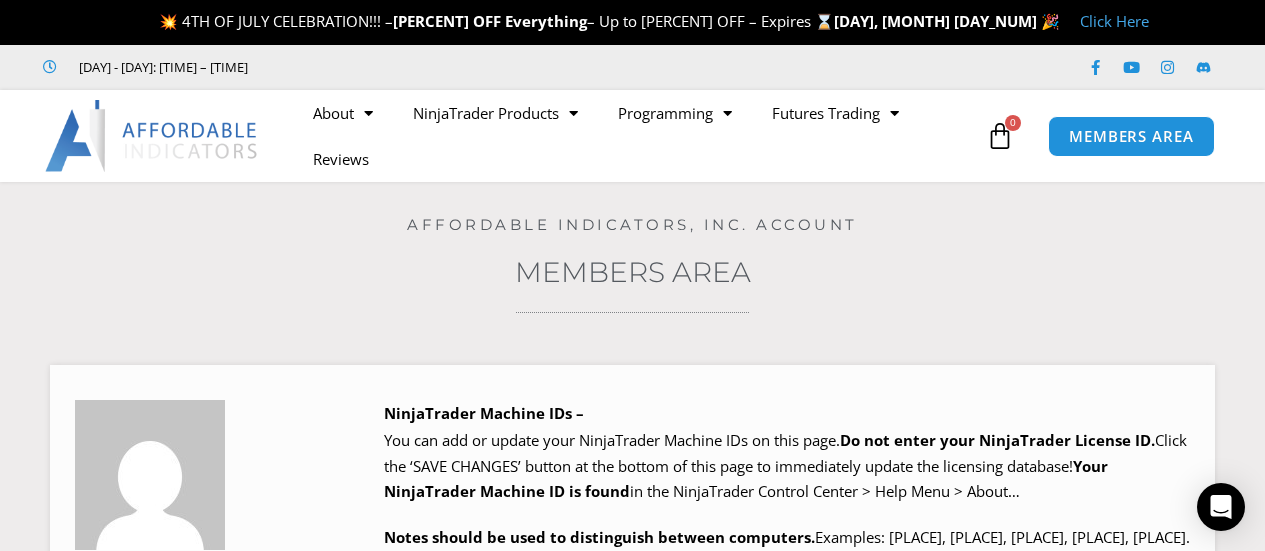 scroll, scrollTop: 0, scrollLeft: 0, axis: both 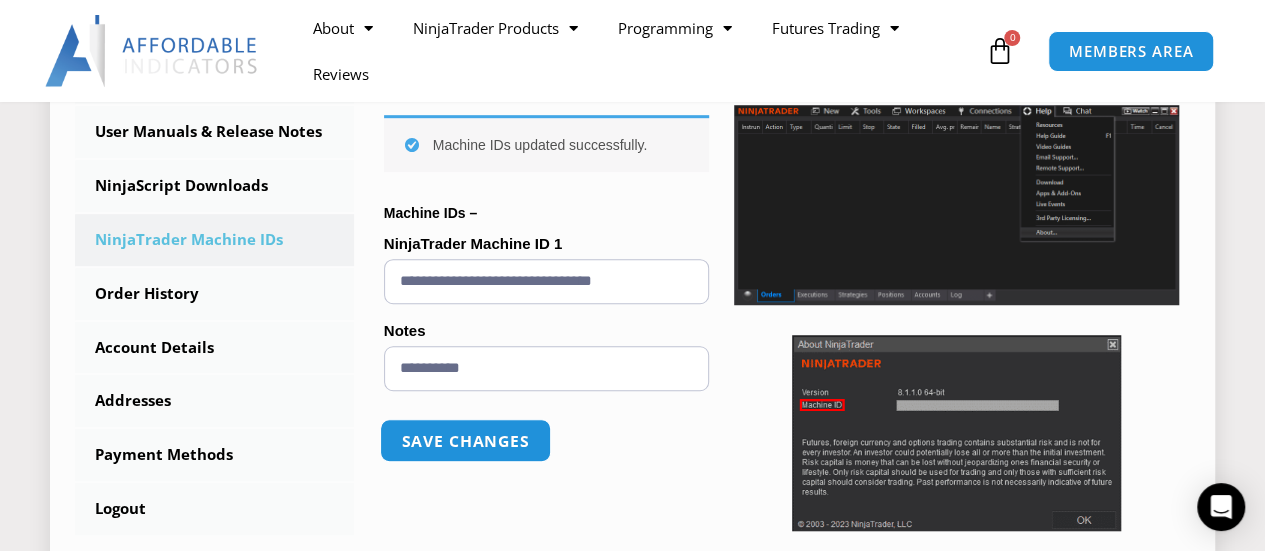 click on "Save changes" at bounding box center [465, 440] 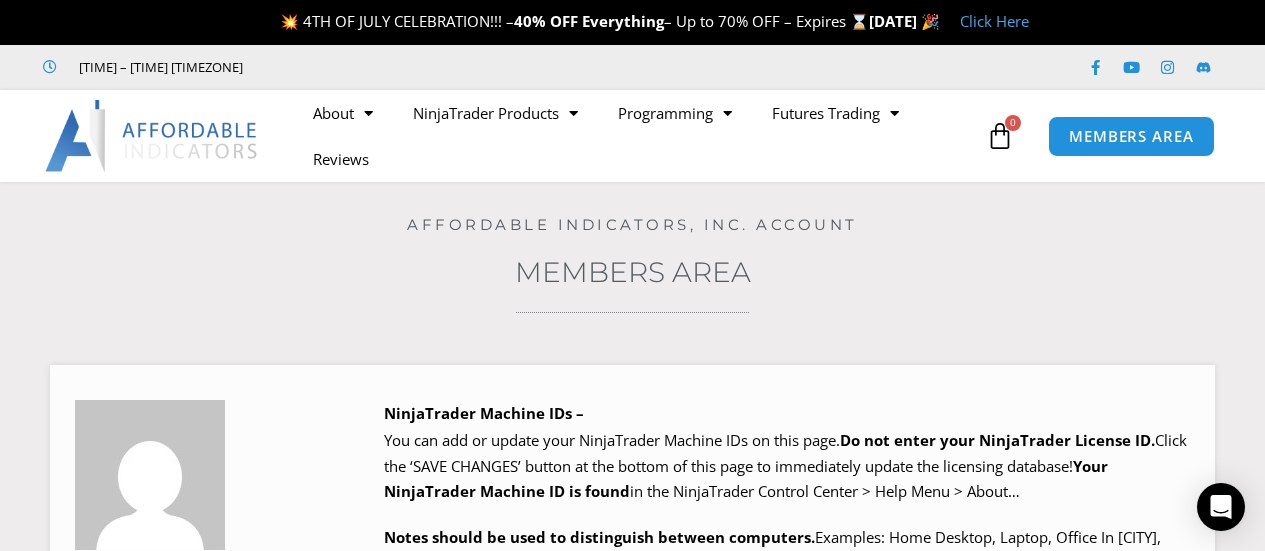 scroll, scrollTop: 0, scrollLeft: 0, axis: both 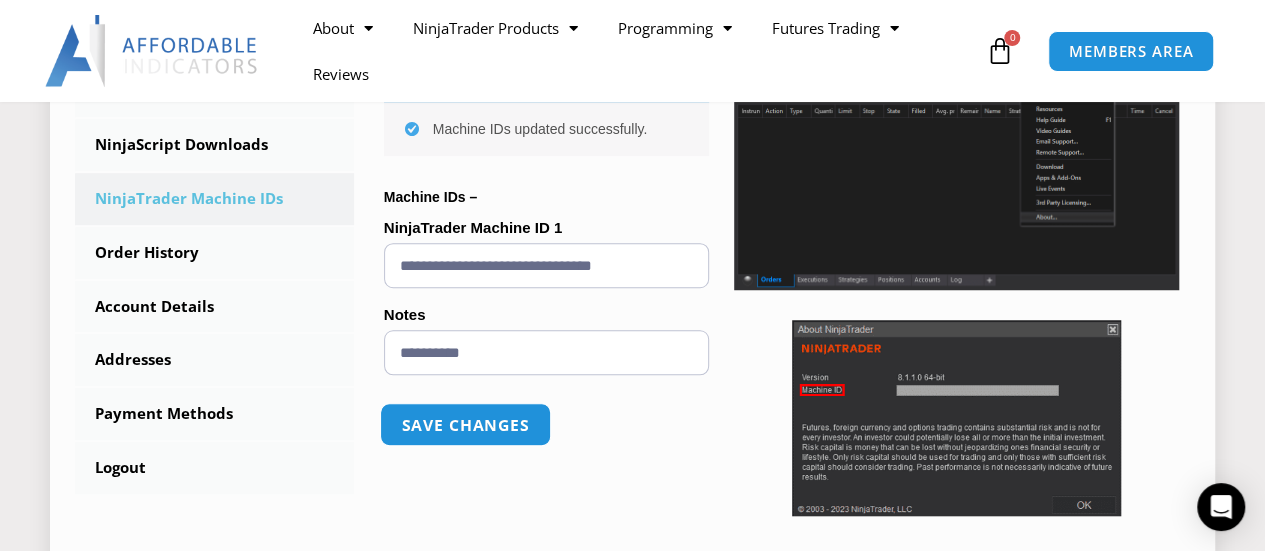 click on "Save changes" at bounding box center (465, 424) 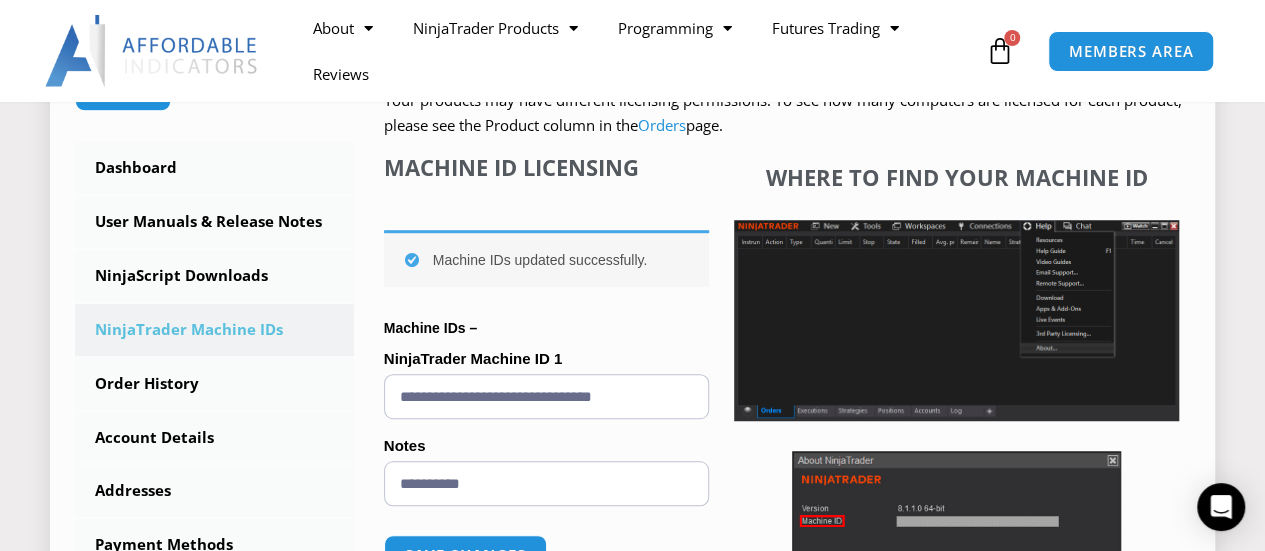 scroll, scrollTop: 509, scrollLeft: 0, axis: vertical 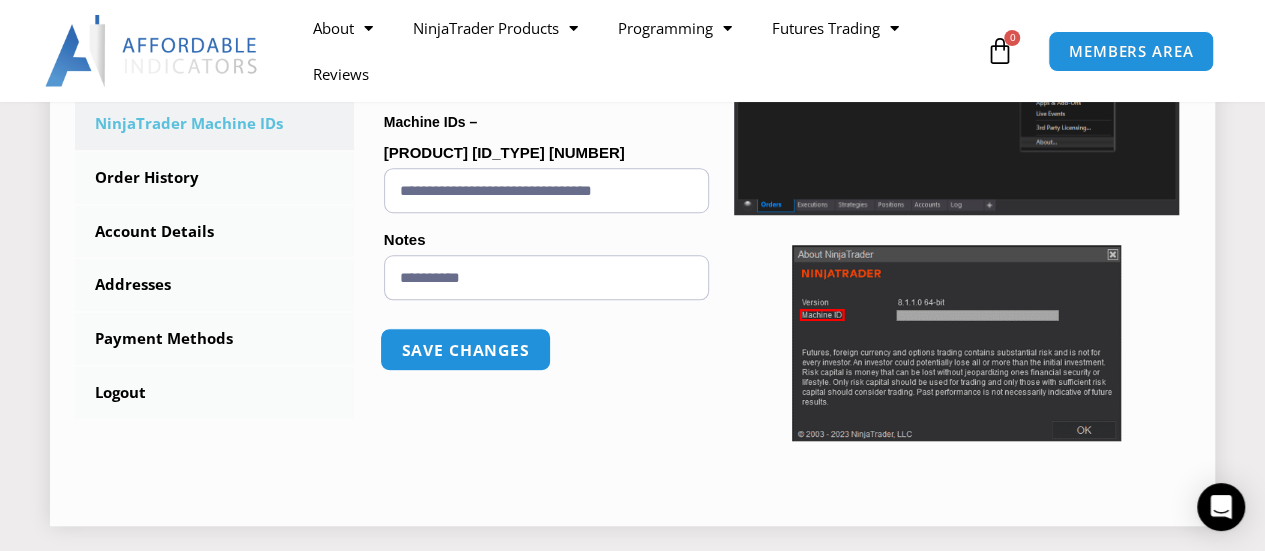 click on "Save changes" at bounding box center [465, 349] 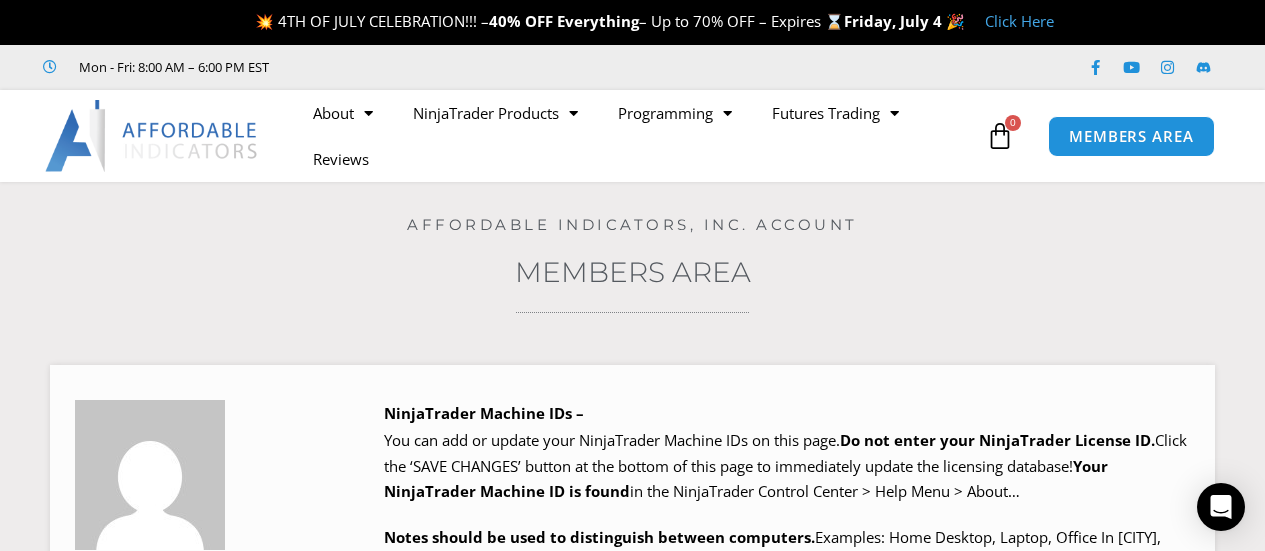 scroll, scrollTop: 0, scrollLeft: 0, axis: both 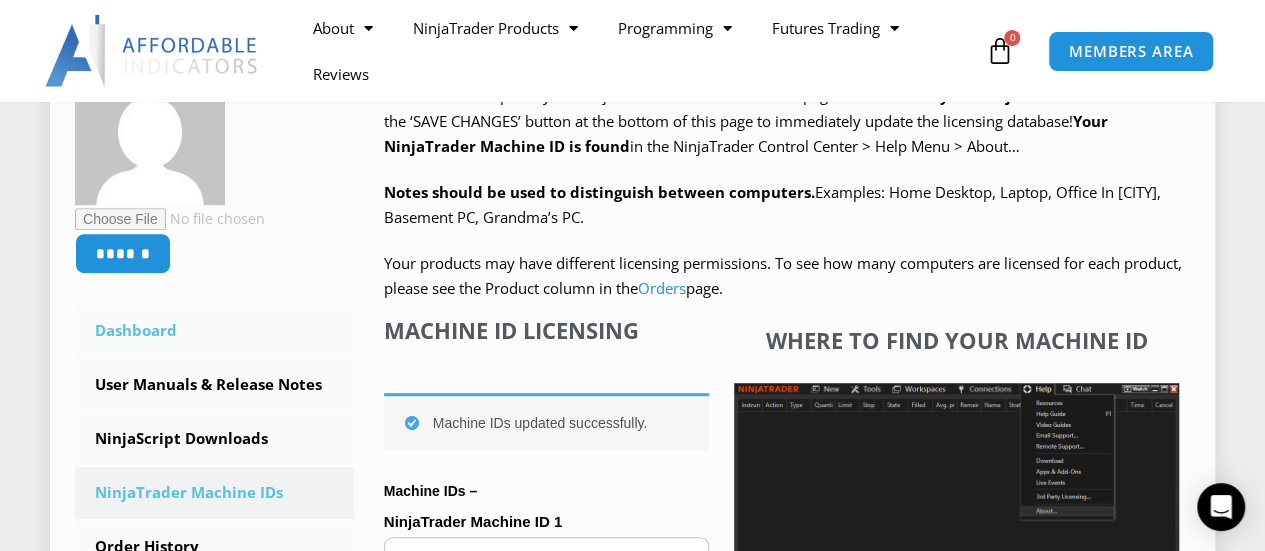 click on "Dashboard" at bounding box center [214, 331] 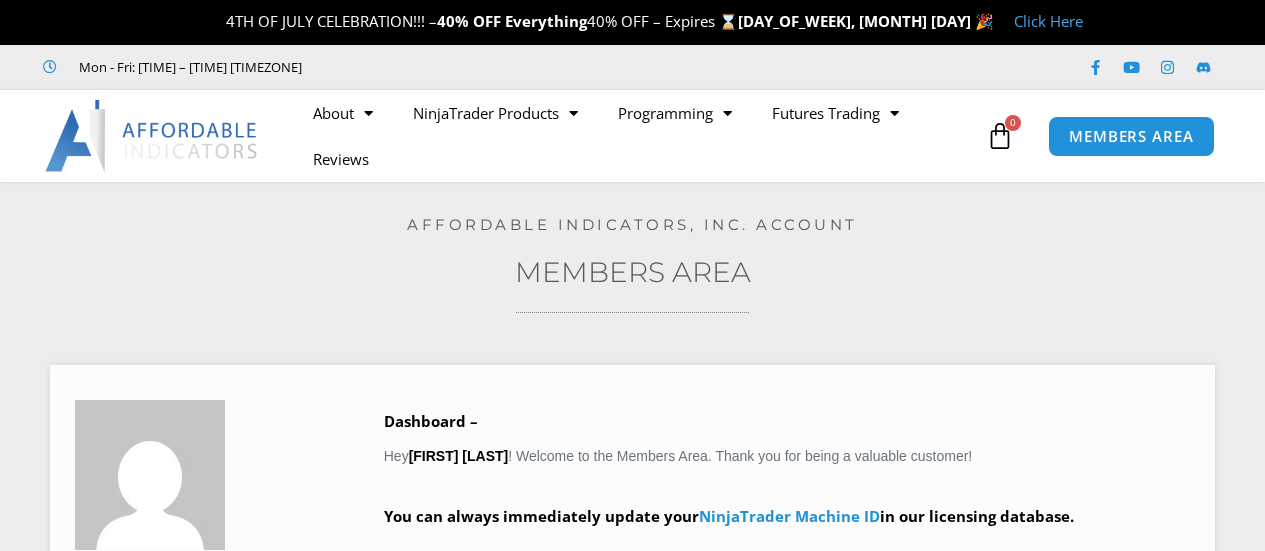 scroll, scrollTop: 0, scrollLeft: 0, axis: both 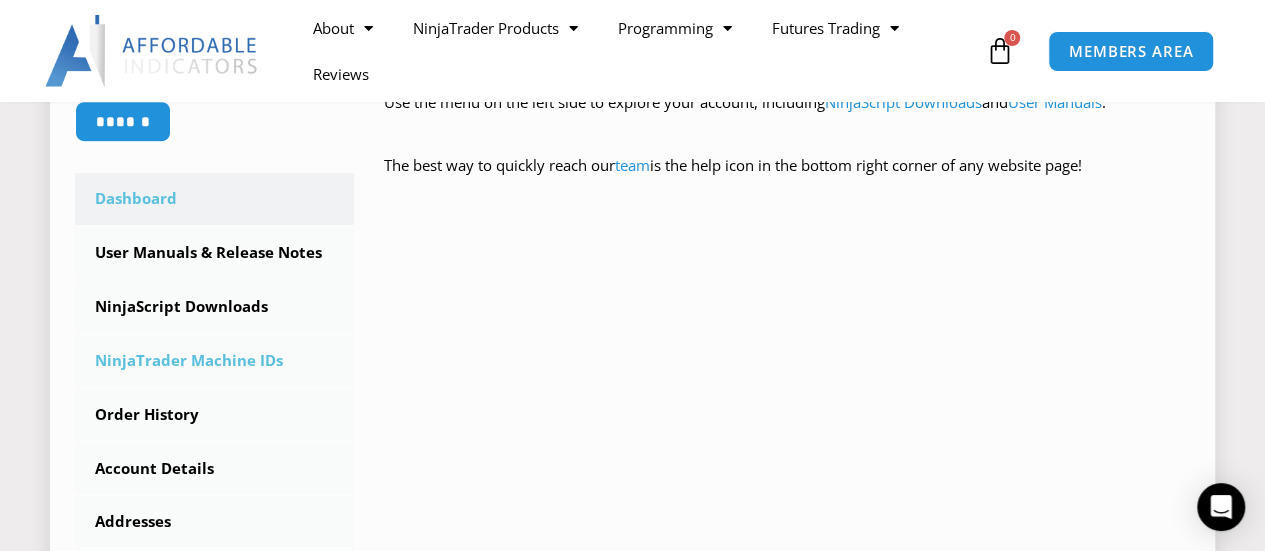 click on "NinjaTrader Machine IDs" at bounding box center [214, 361] 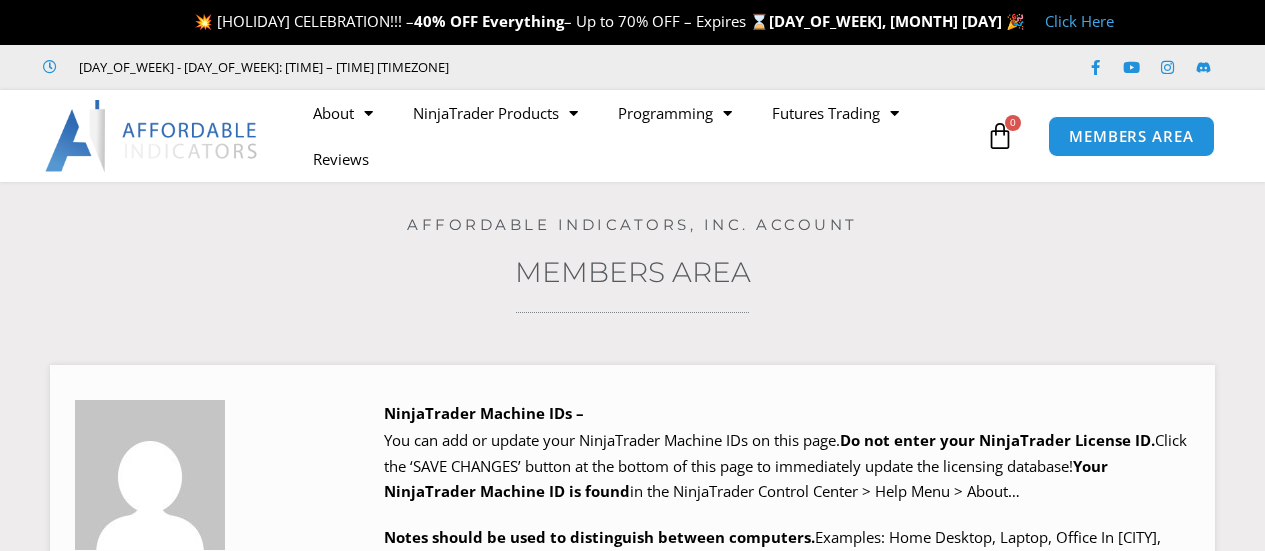 scroll, scrollTop: 0, scrollLeft: 0, axis: both 